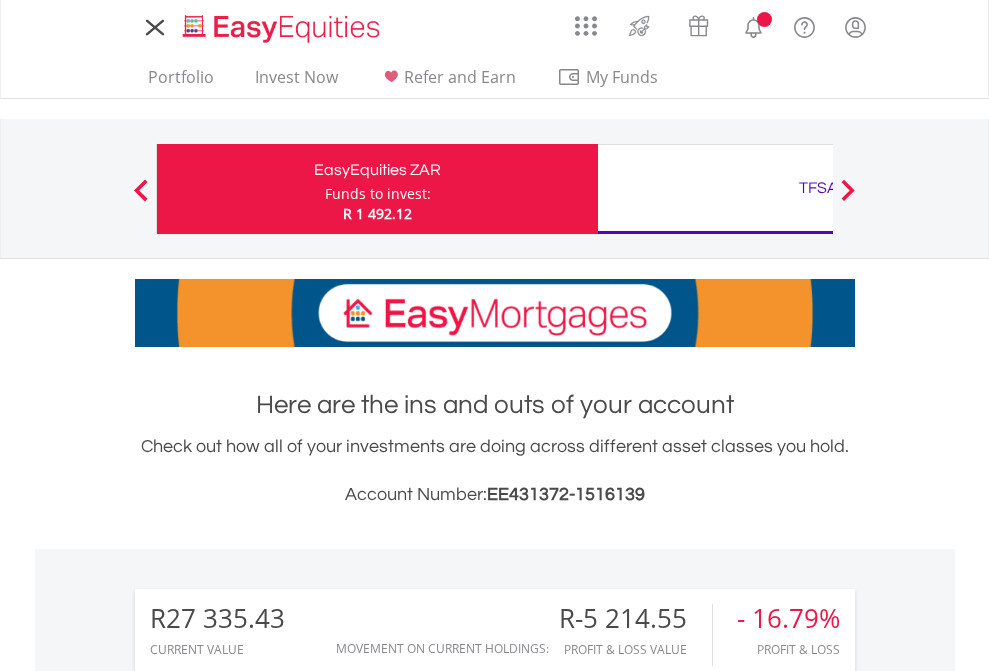 scroll, scrollTop: 0, scrollLeft: 0, axis: both 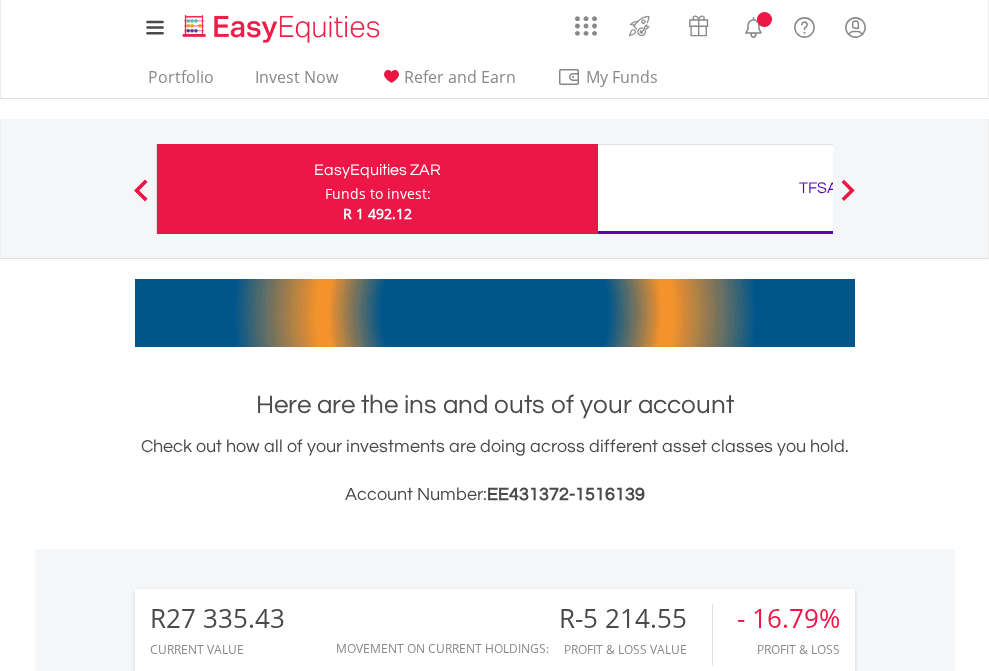click on "Funds to invest:" at bounding box center (378, 194) 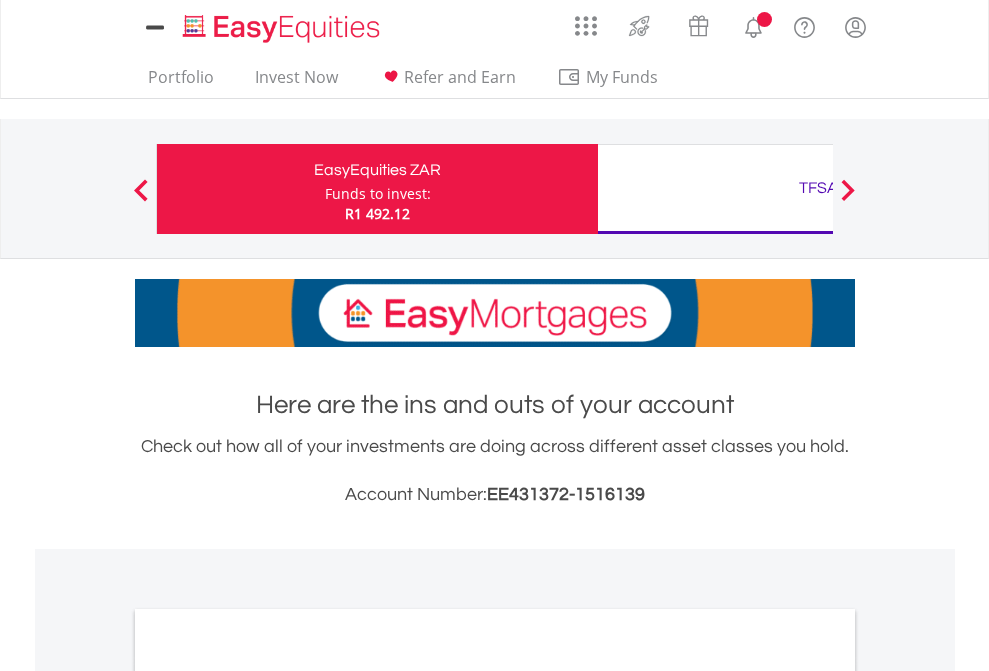 scroll, scrollTop: 0, scrollLeft: 0, axis: both 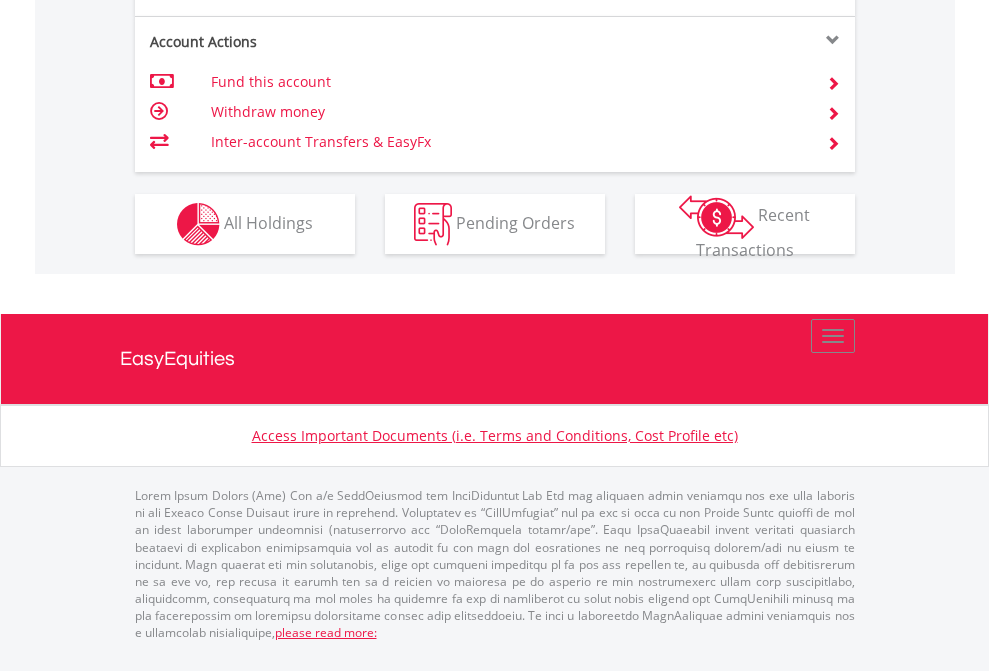click on "Investment types" at bounding box center (706, -337) 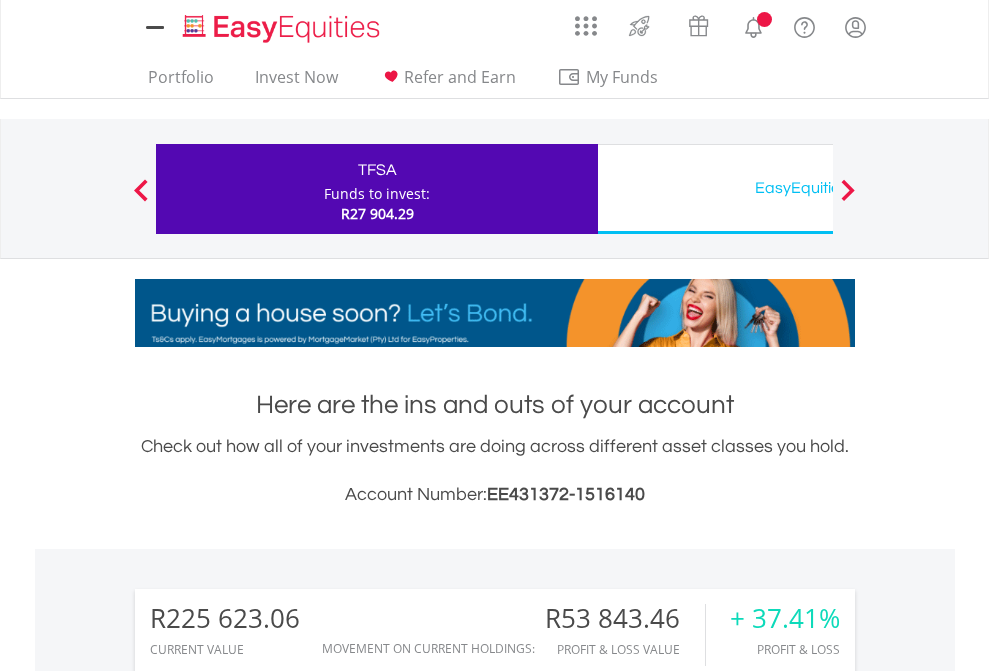 scroll, scrollTop: 0, scrollLeft: 0, axis: both 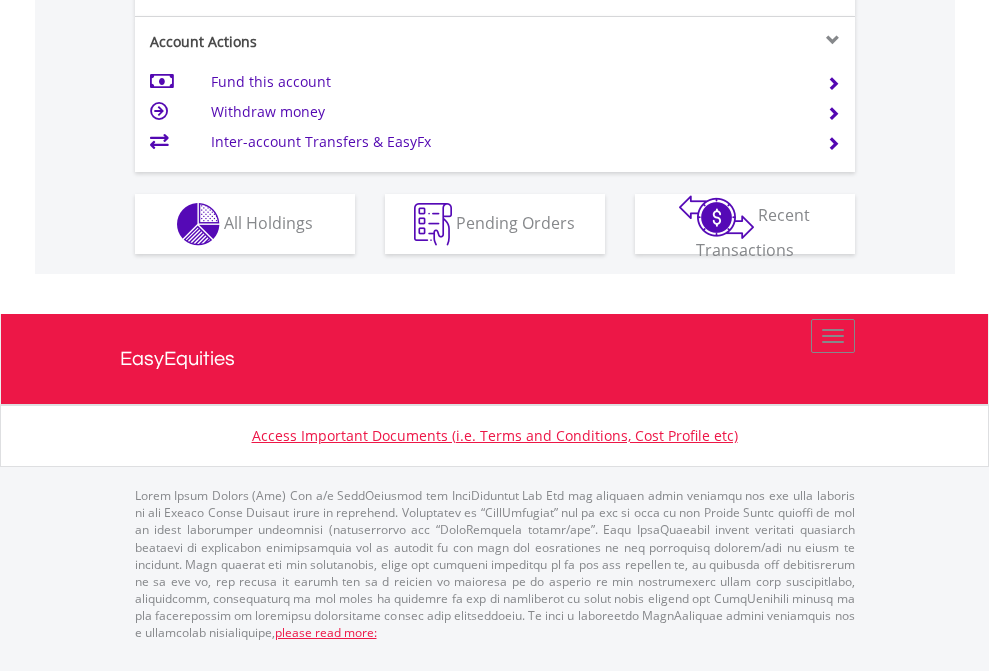 click on "Investment types" at bounding box center (706, -337) 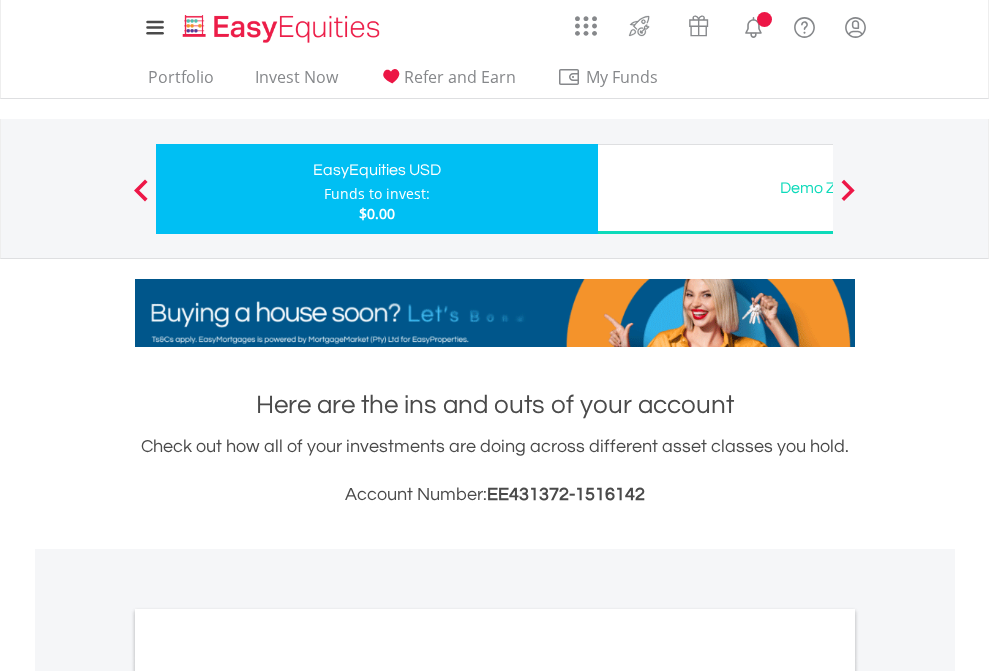 scroll, scrollTop: 0, scrollLeft: 0, axis: both 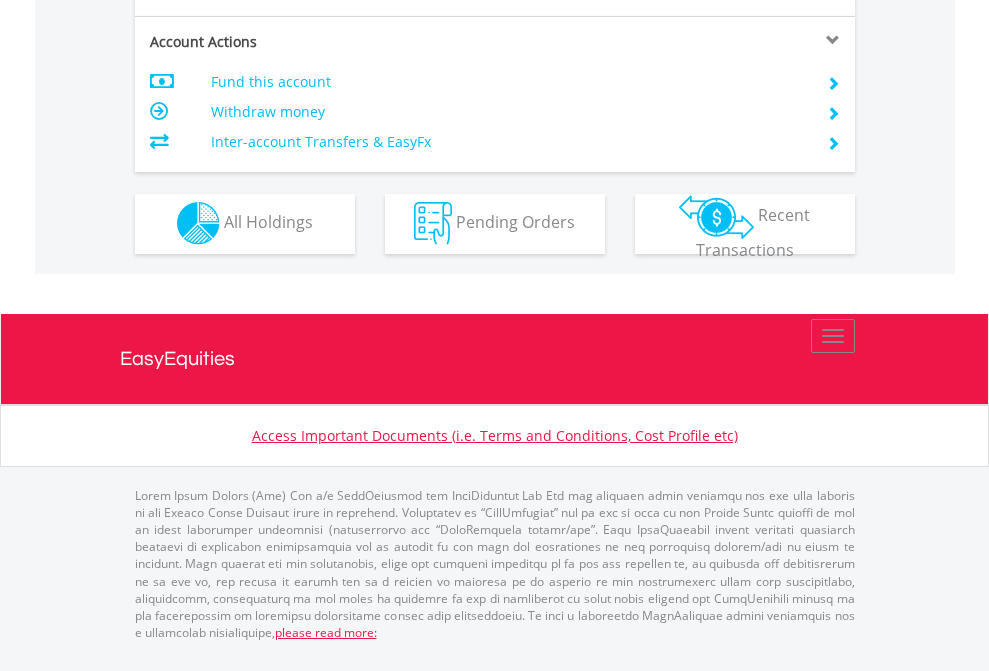 click on "Investment types" at bounding box center [706, -353] 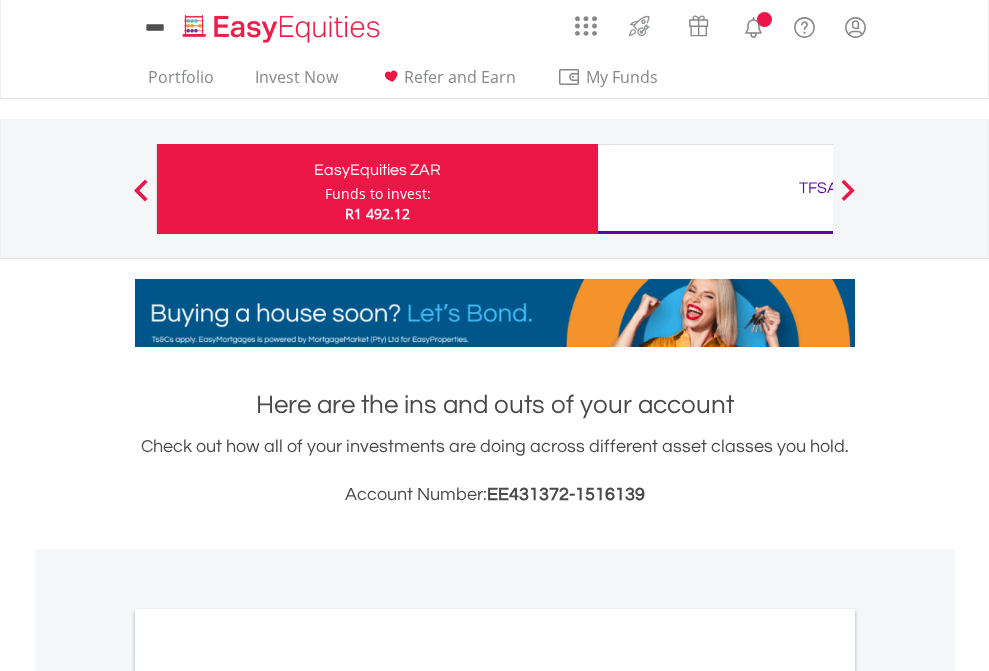 scroll, scrollTop: 1202, scrollLeft: 0, axis: vertical 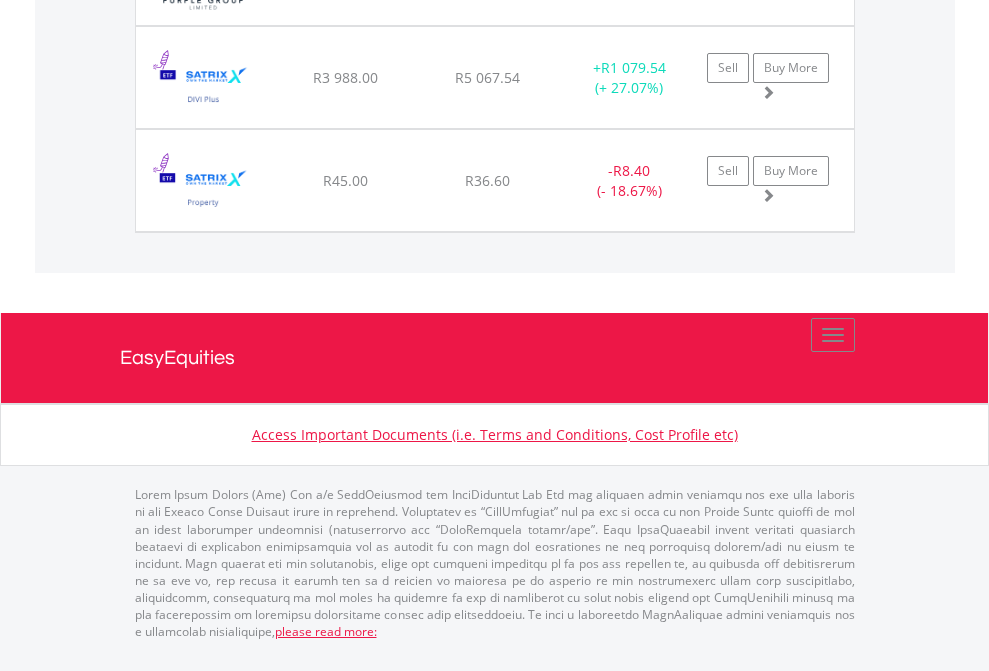click on "TFSA" at bounding box center (818, -1871) 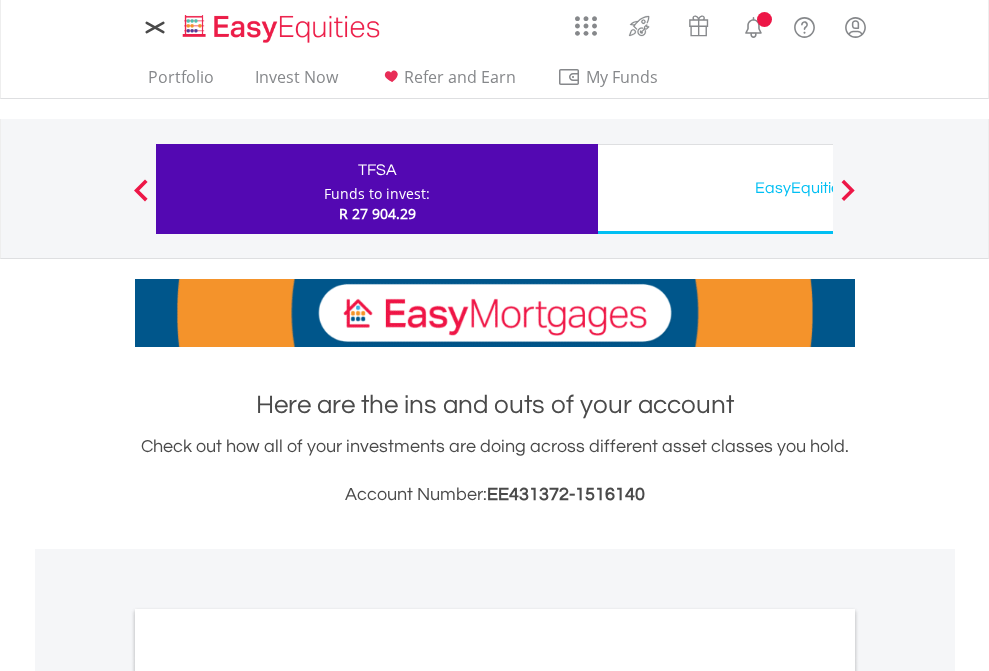 scroll, scrollTop: 0, scrollLeft: 0, axis: both 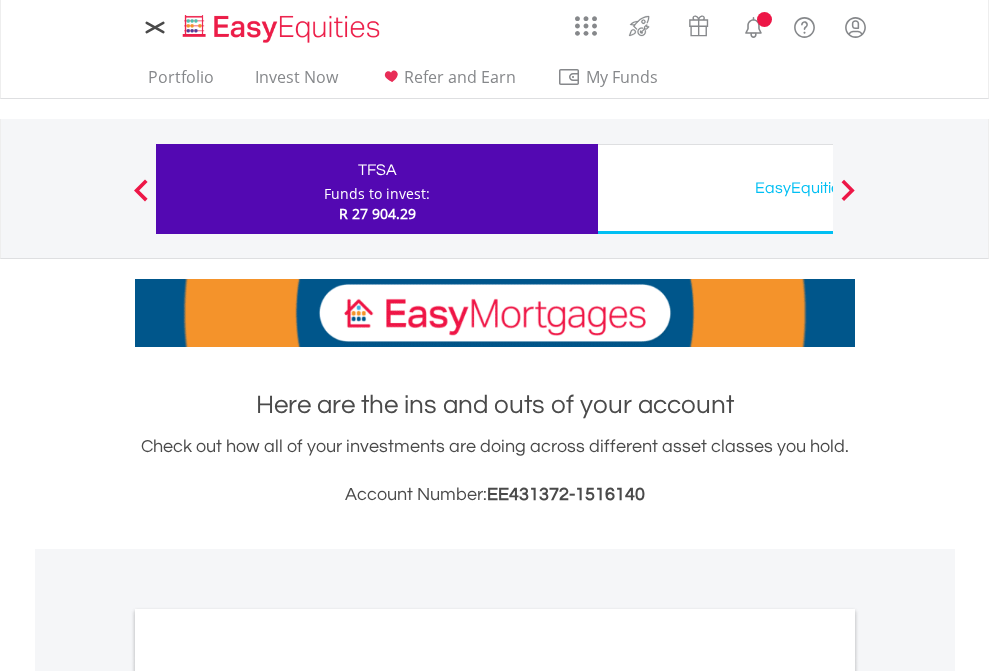 click on "All Holdings" at bounding box center (268, 1096) 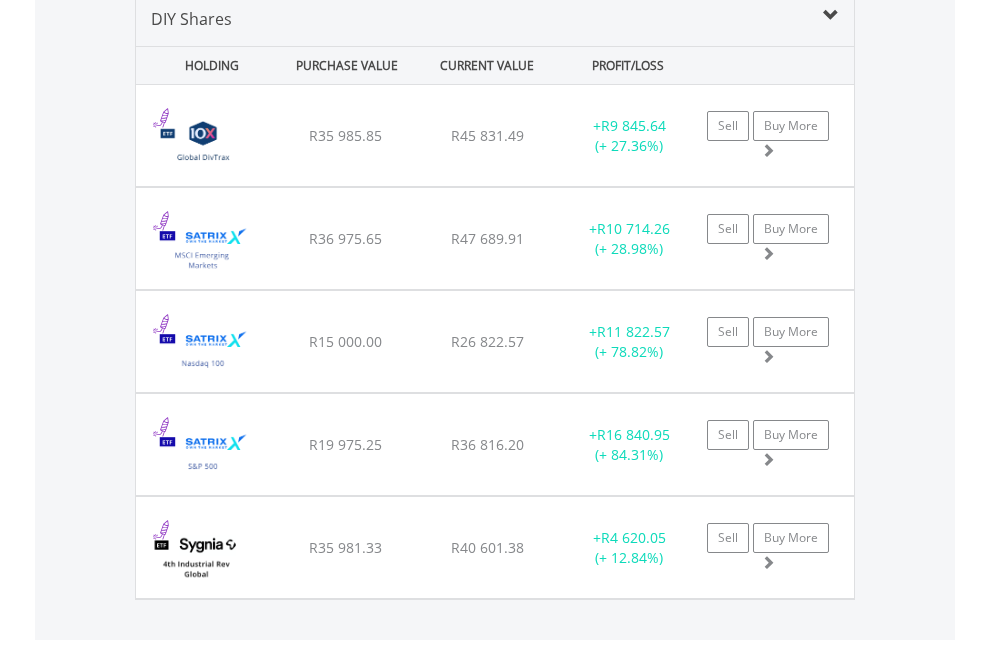 scroll, scrollTop: 1933, scrollLeft: 0, axis: vertical 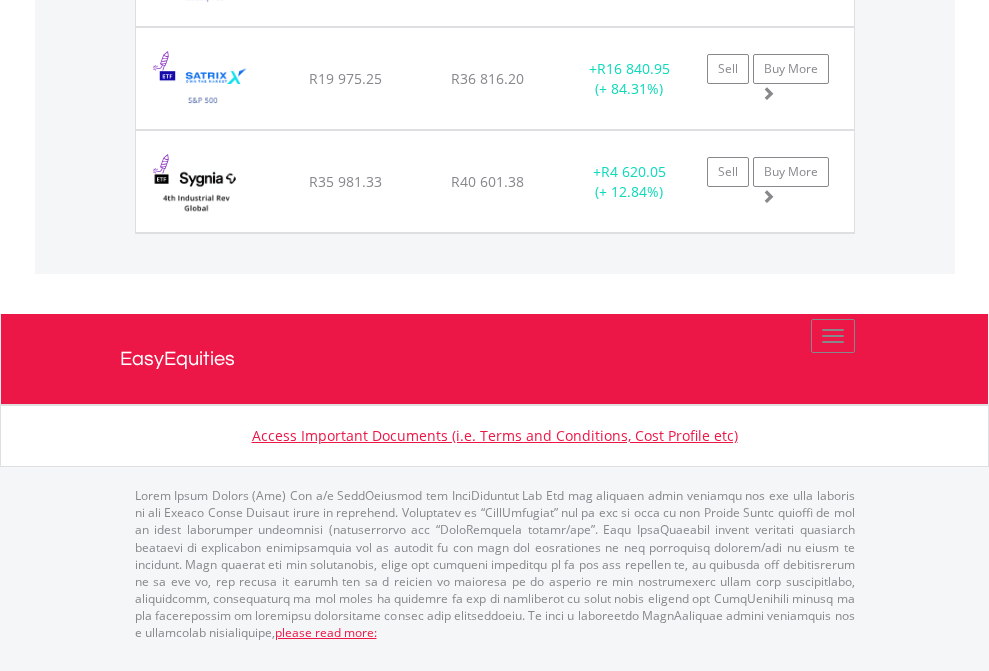 click on "EasyEquities USD" at bounding box center [818, -1380] 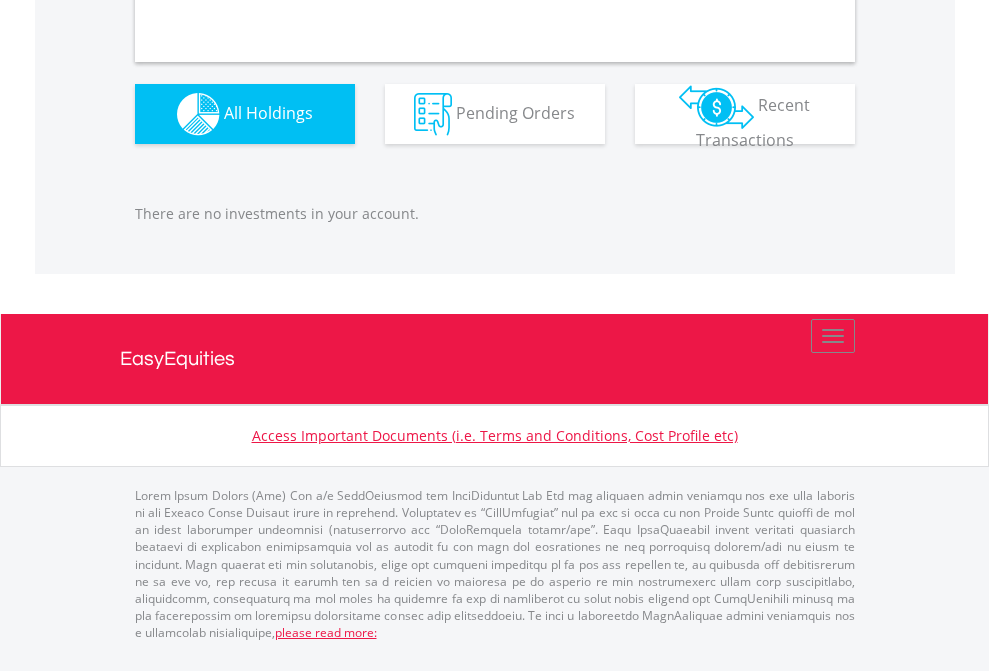 scroll, scrollTop: 1980, scrollLeft: 0, axis: vertical 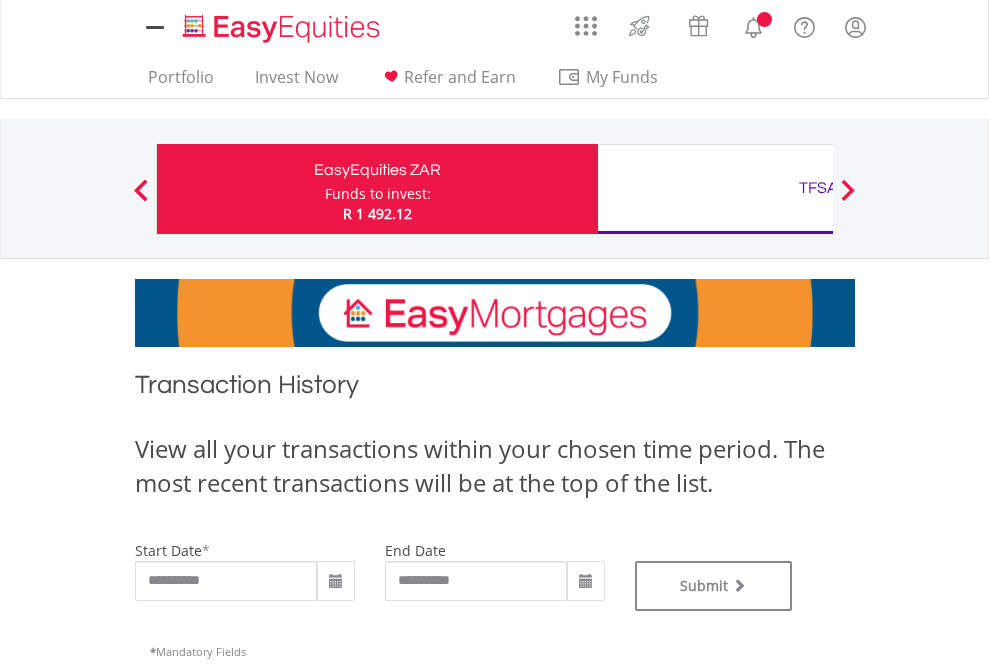 type on "**********" 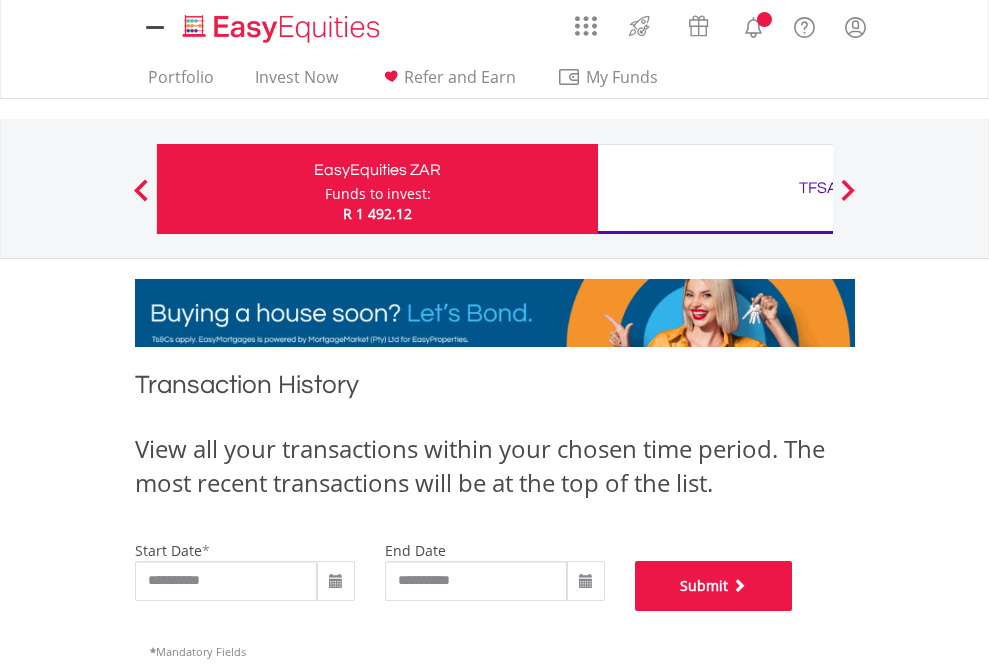 click on "Submit" at bounding box center [714, 586] 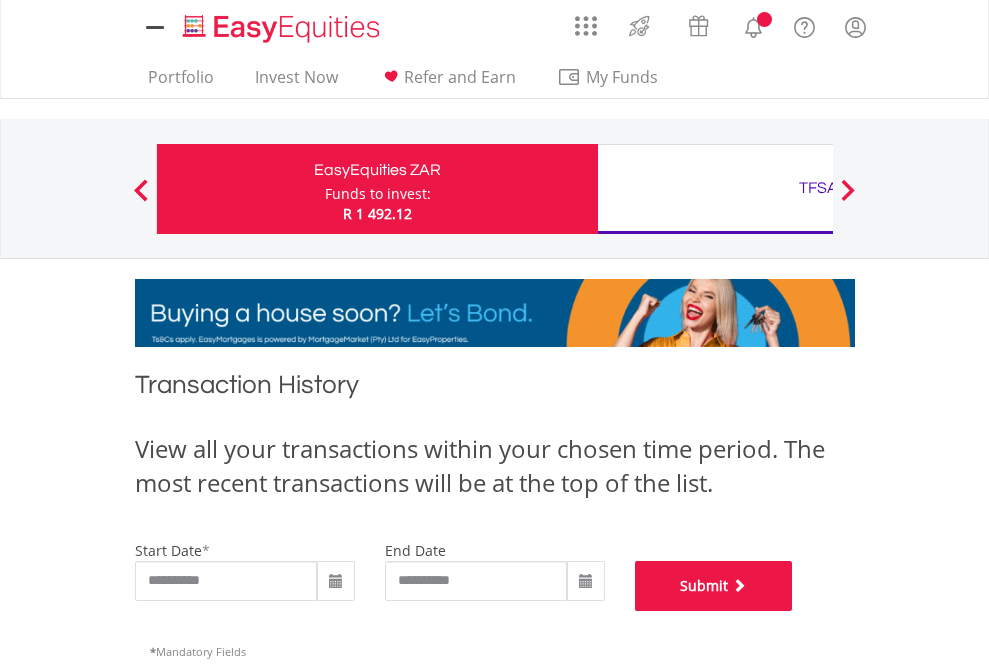 scroll, scrollTop: 811, scrollLeft: 0, axis: vertical 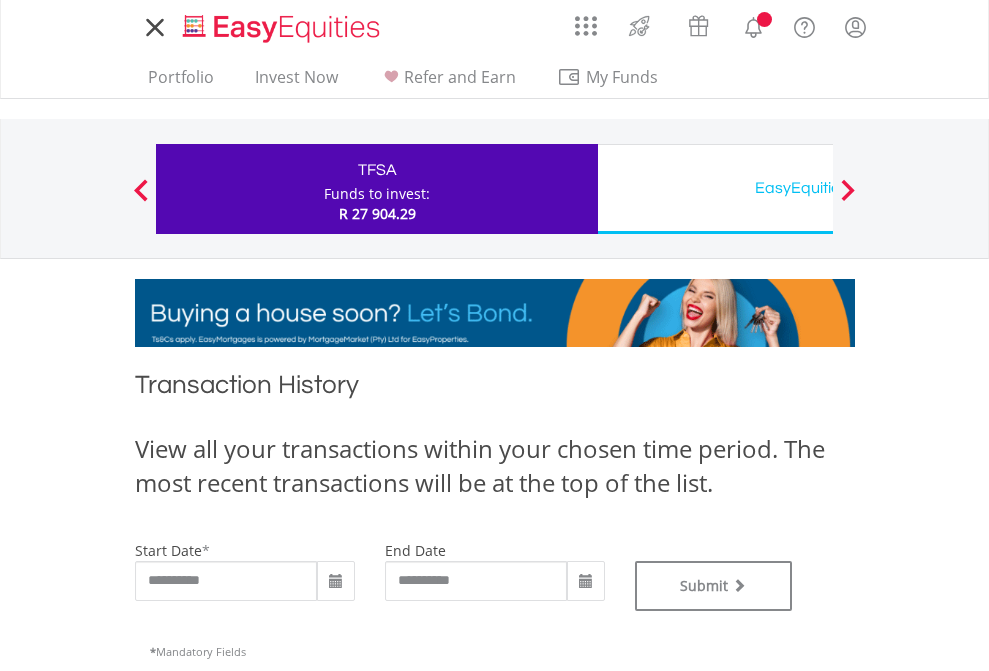 type on "**********" 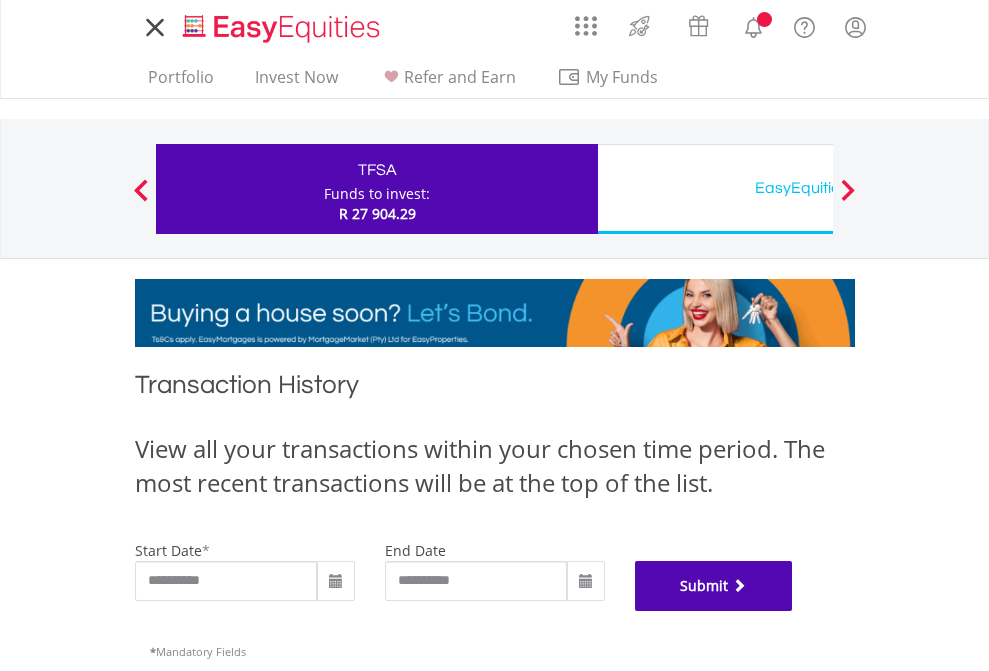 click on "Submit" at bounding box center [714, 586] 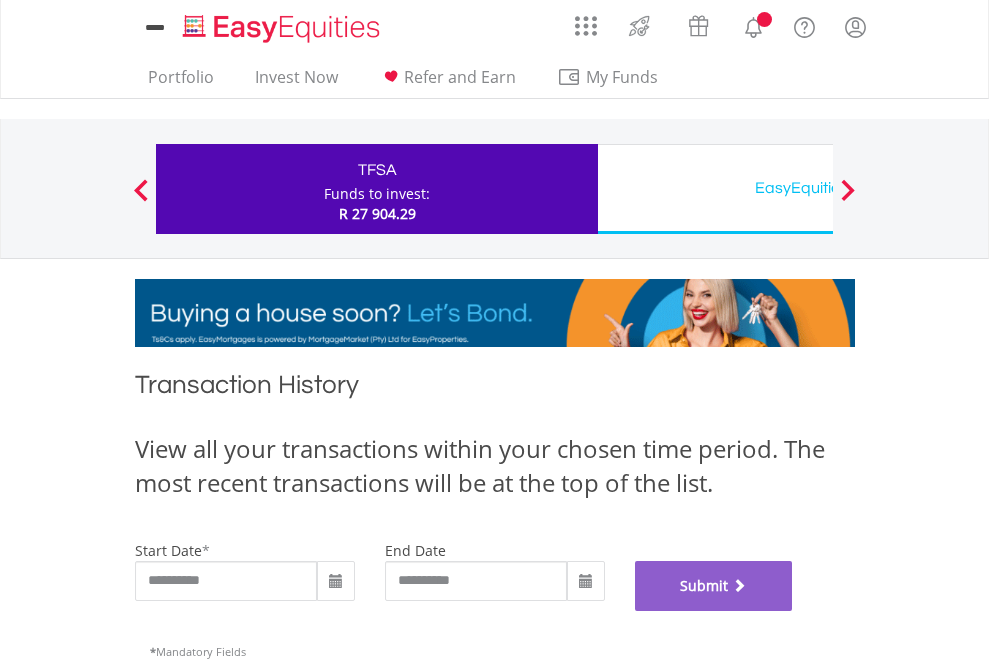 scroll, scrollTop: 811, scrollLeft: 0, axis: vertical 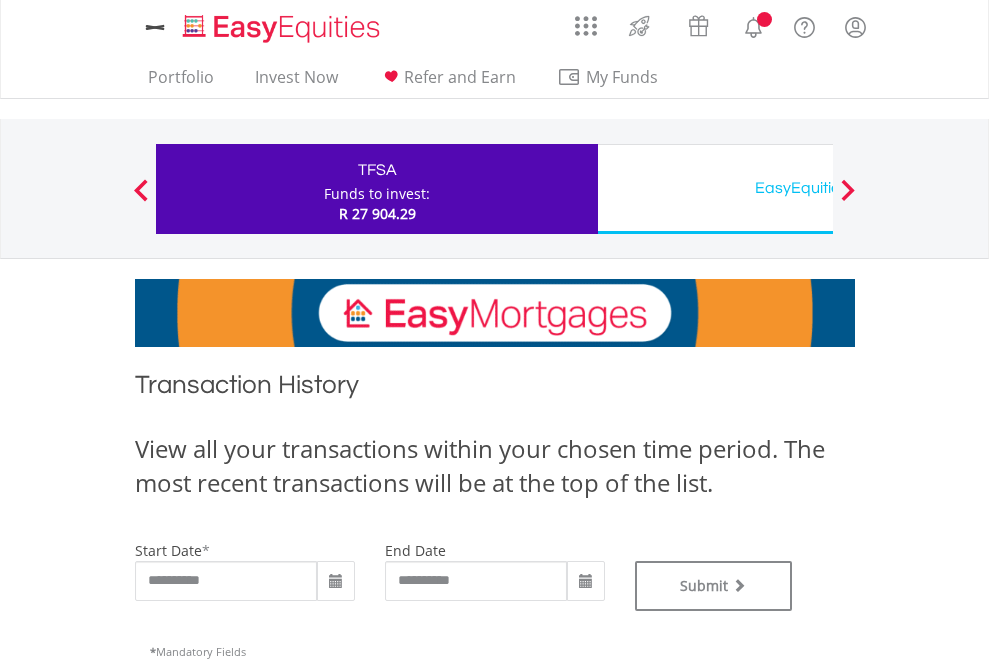 click on "EasyEquities USD" at bounding box center (818, 188) 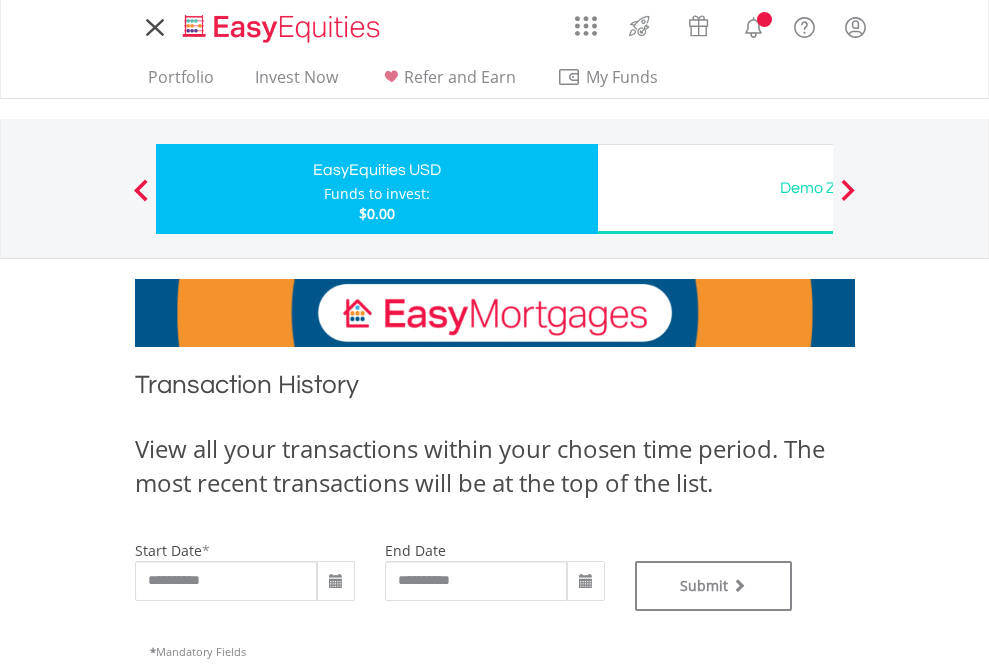scroll, scrollTop: 0, scrollLeft: 0, axis: both 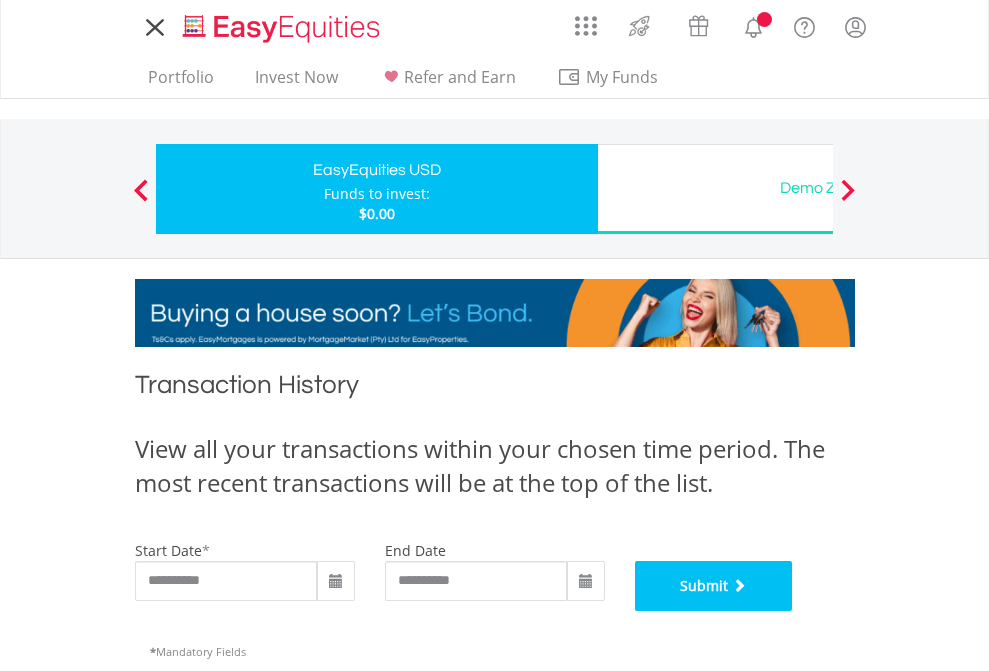 click on "Submit" at bounding box center [714, 586] 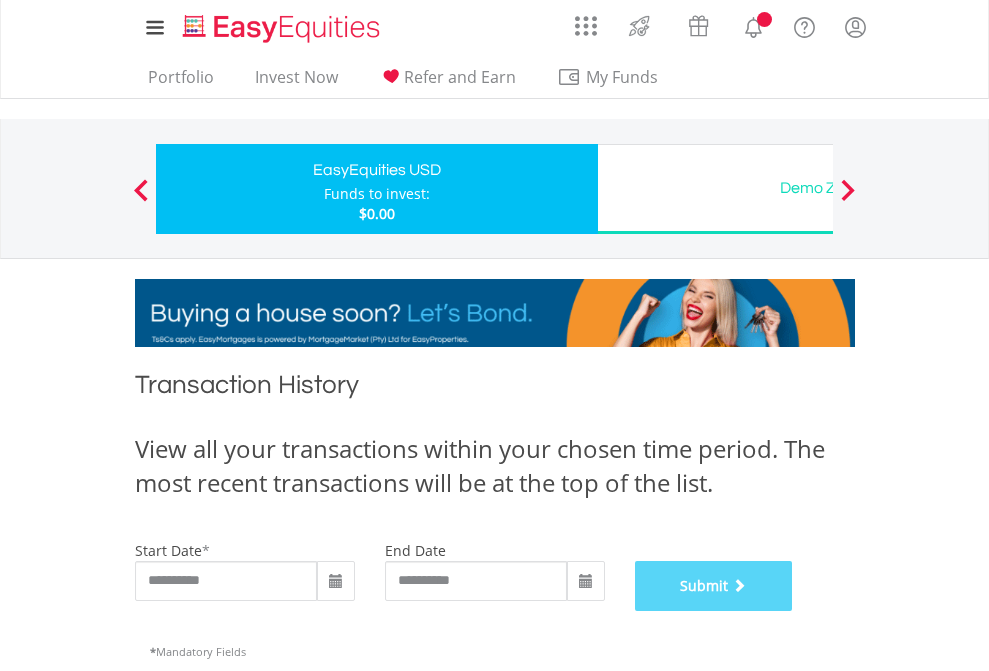 scroll, scrollTop: 811, scrollLeft: 0, axis: vertical 